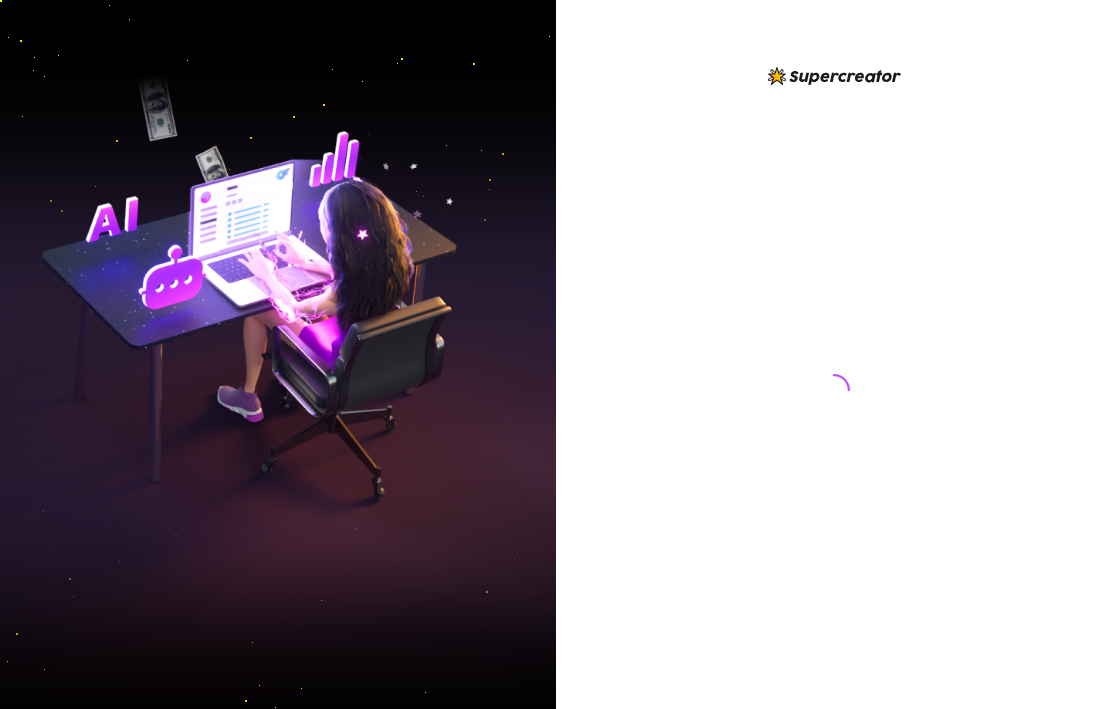 scroll, scrollTop: 0, scrollLeft: 0, axis: both 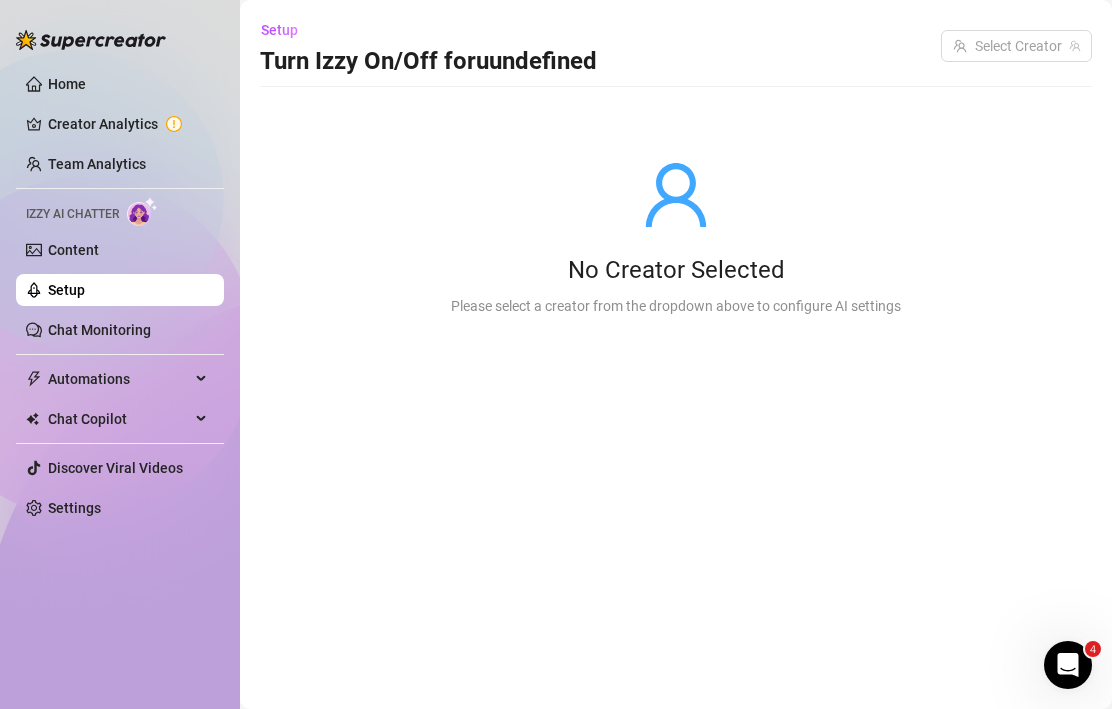 click at bounding box center (676, 195) 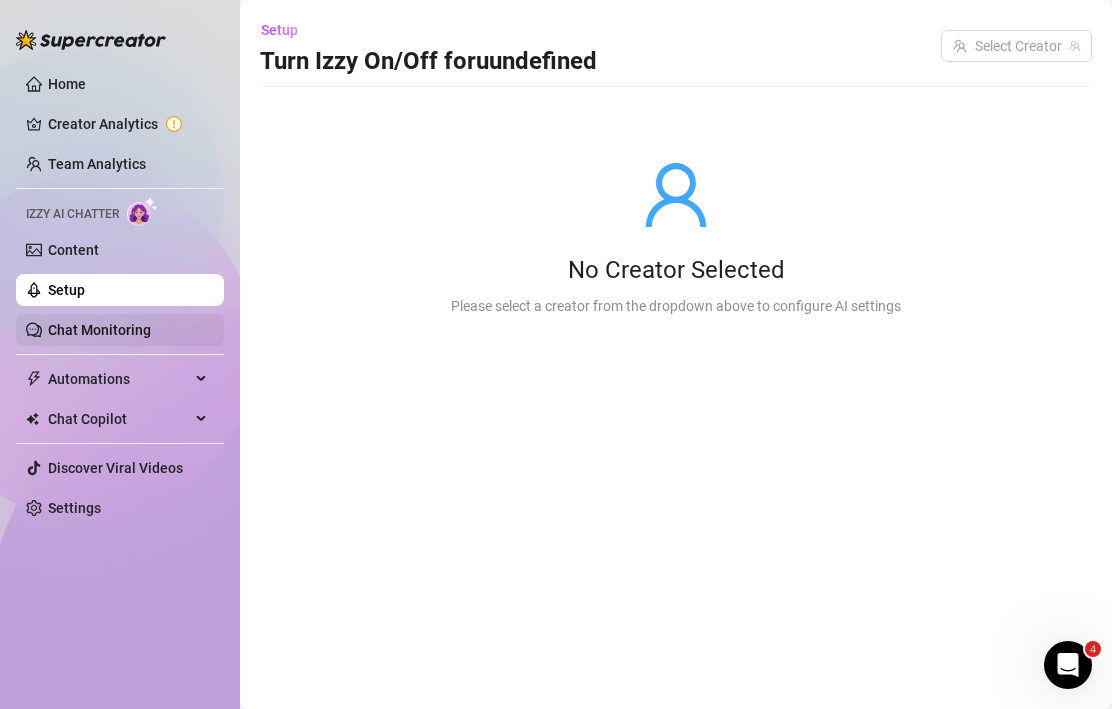 click on "Chat Monitoring" at bounding box center [99, 330] 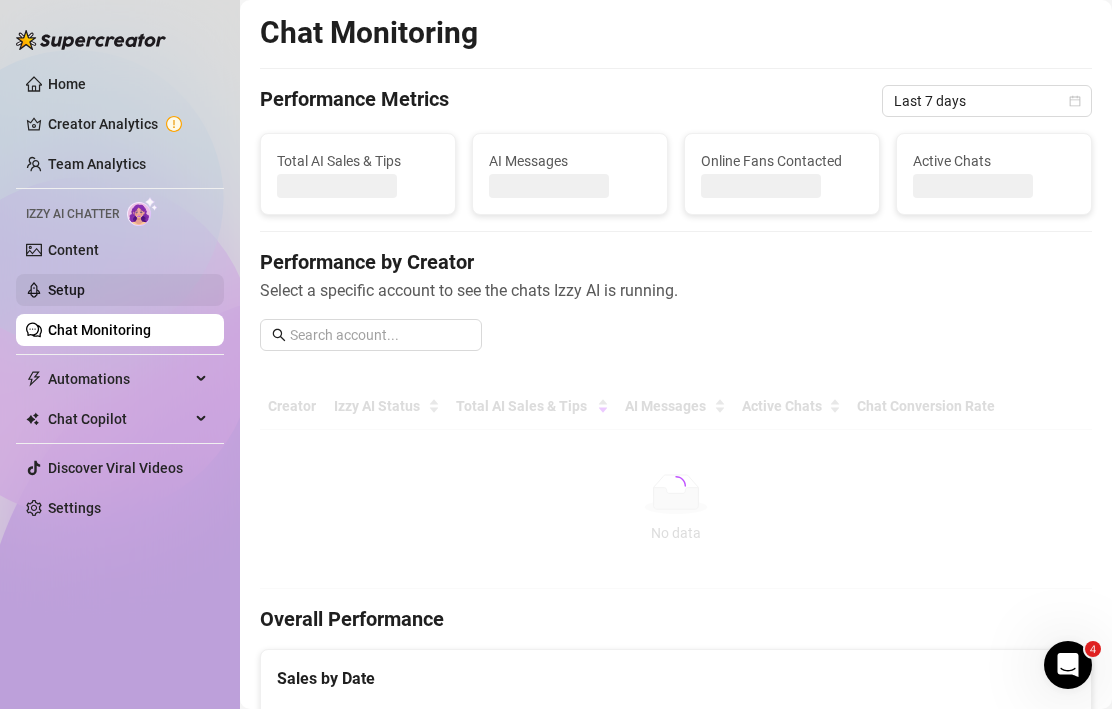 click on "Setup" at bounding box center (66, 290) 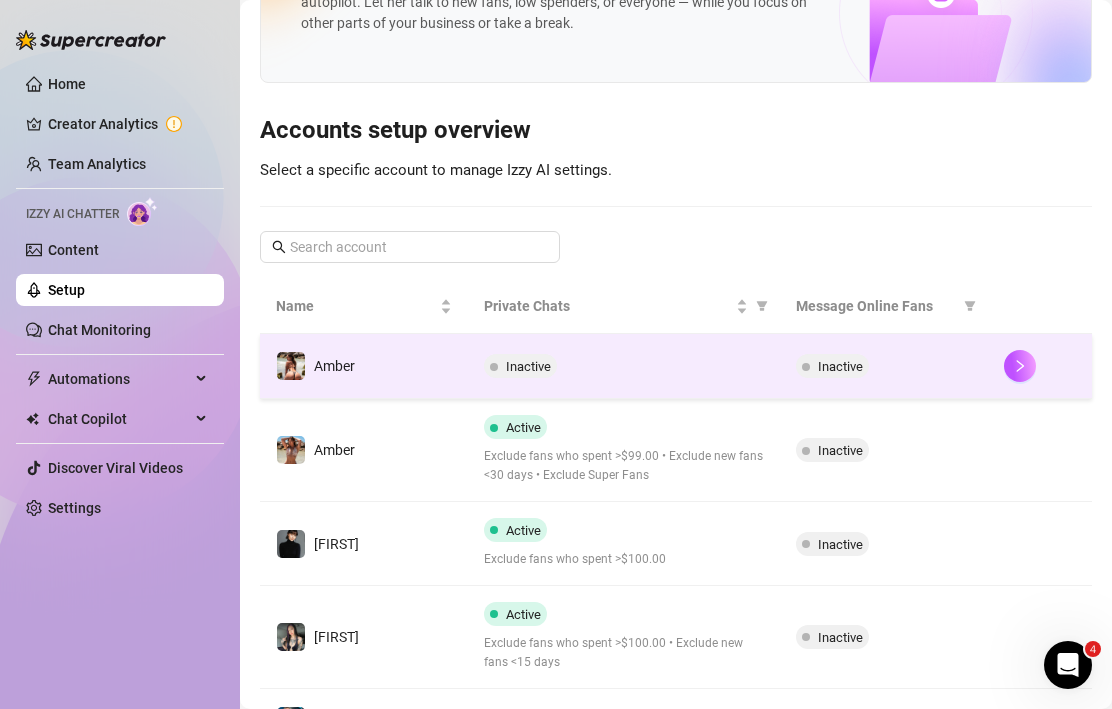 scroll, scrollTop: 149, scrollLeft: 0, axis: vertical 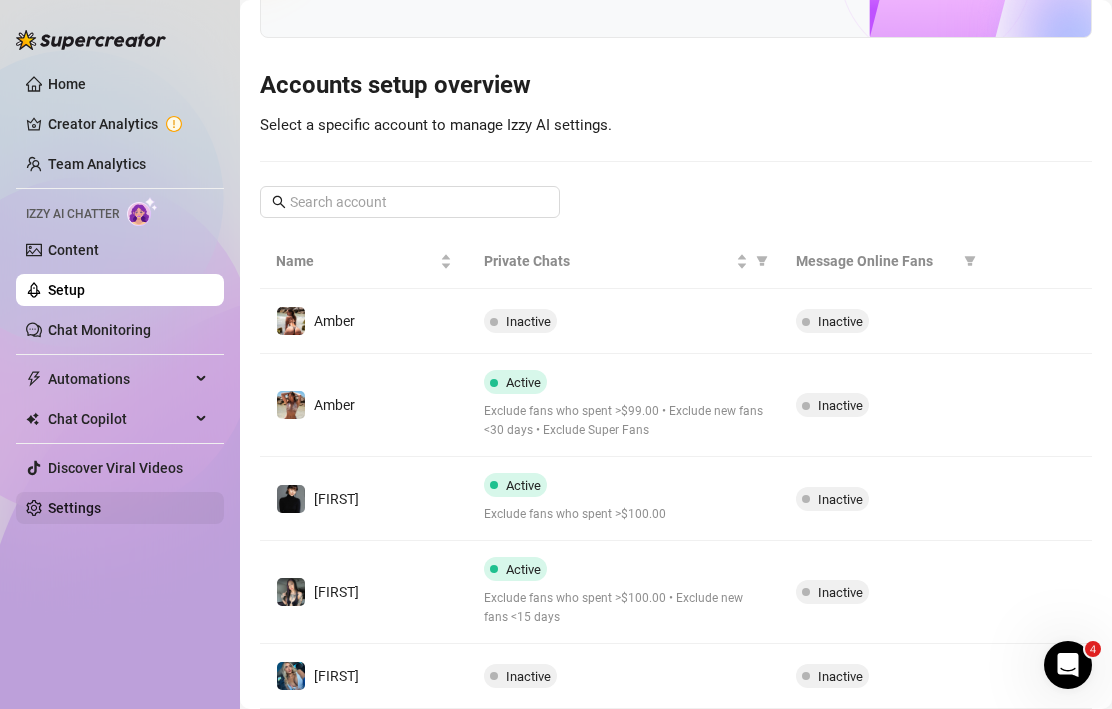 click on "Settings" at bounding box center [74, 508] 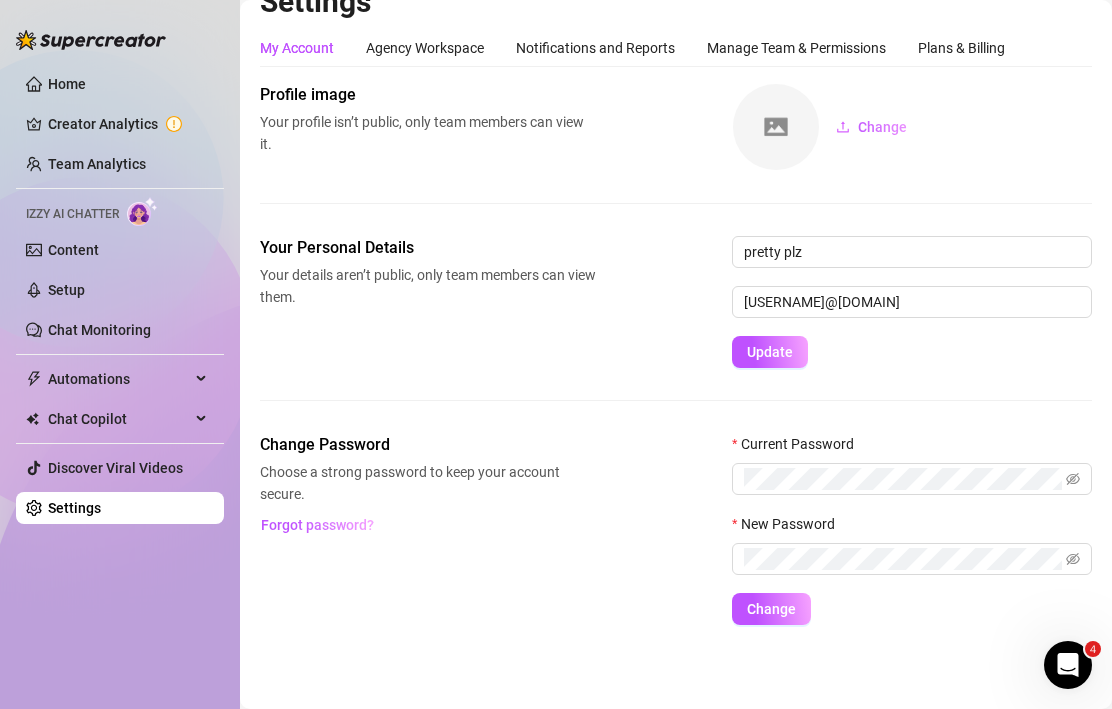 scroll, scrollTop: 32, scrollLeft: 0, axis: vertical 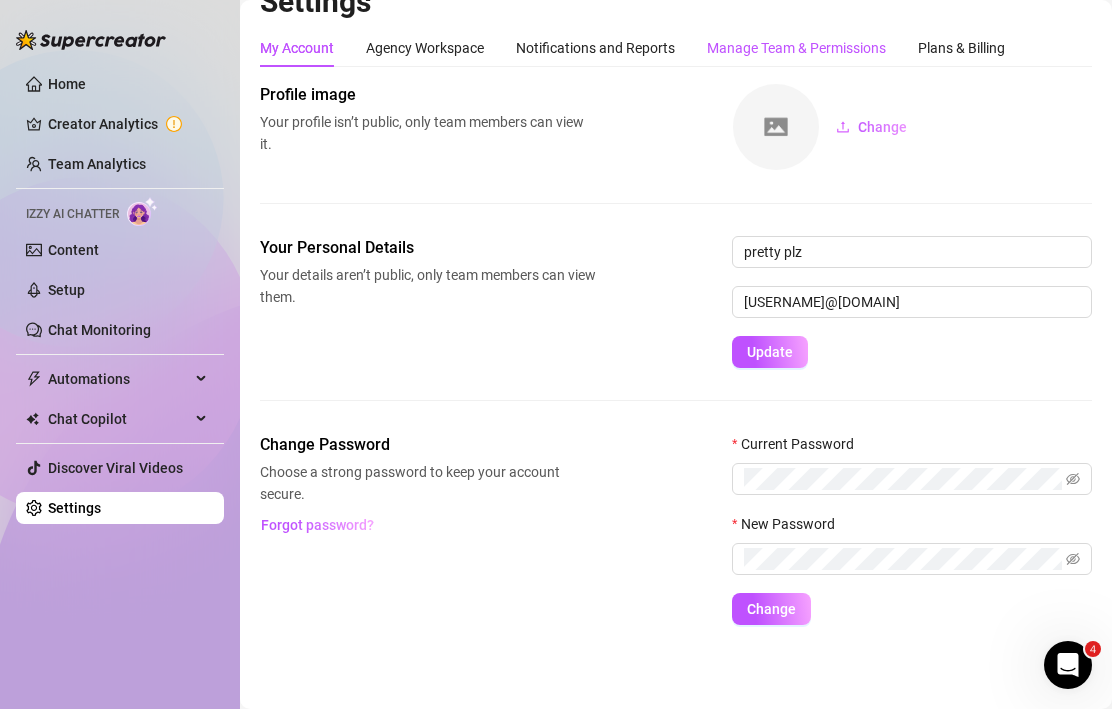 click on "Manage Team & Permissions" at bounding box center (796, 48) 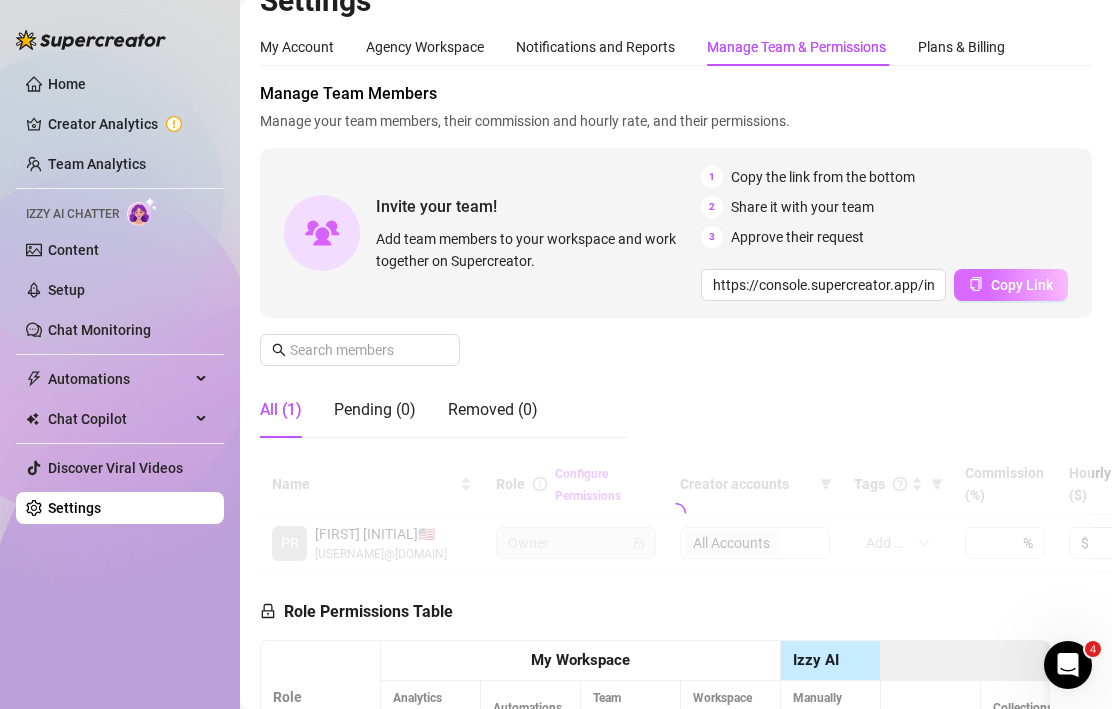 click on "Copy Link" at bounding box center [1022, 285] 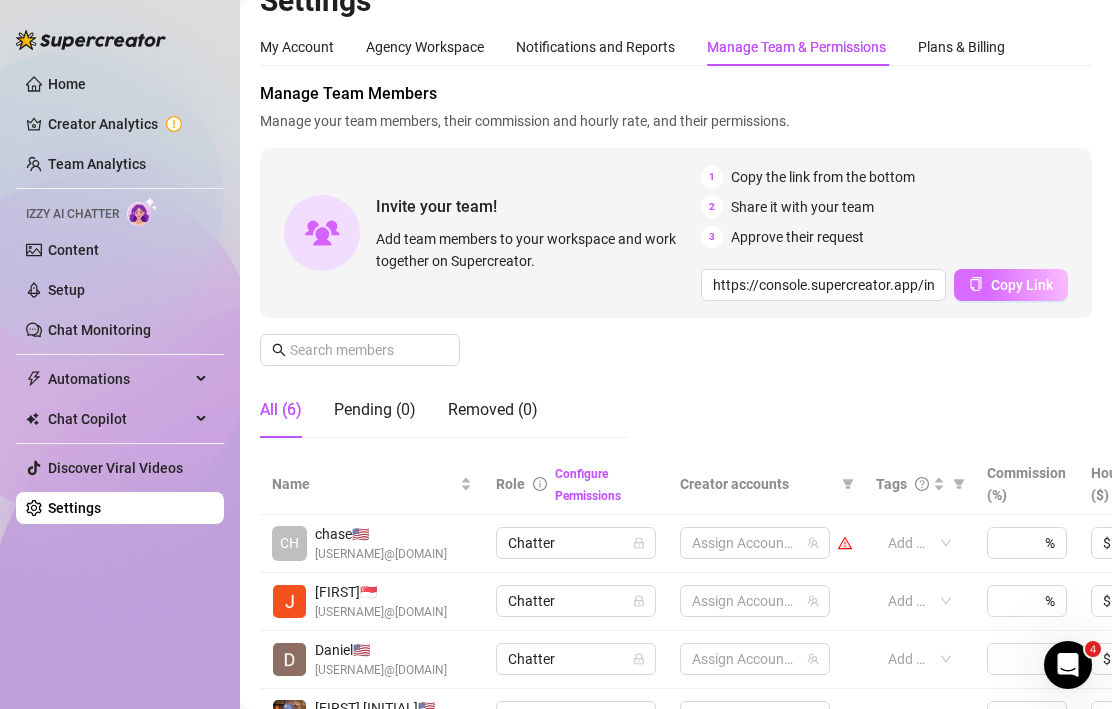 click on "Copy Link" at bounding box center (1011, 285) 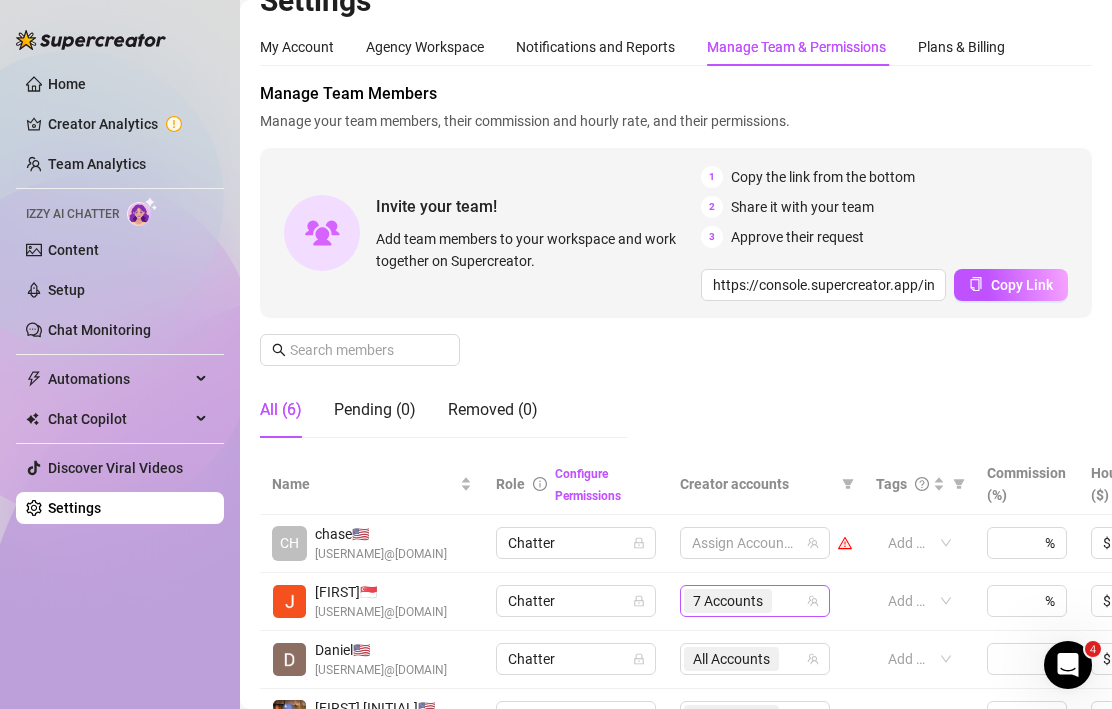 click on "7 Accounts" at bounding box center [728, 601] 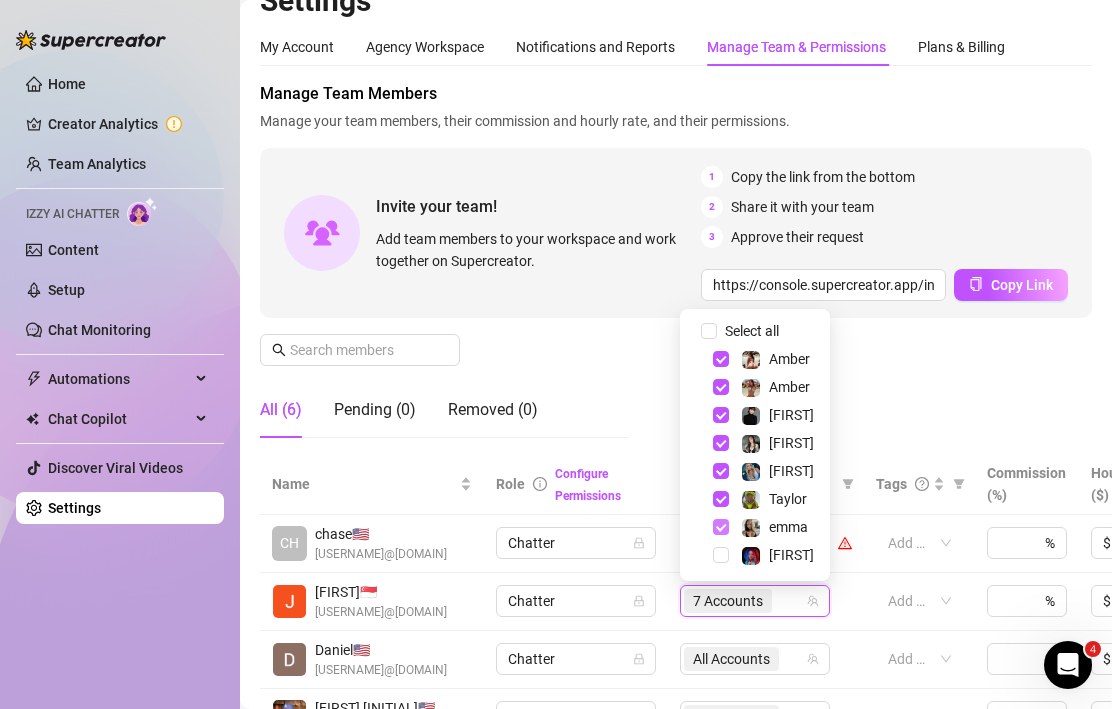 click at bounding box center (721, 527) 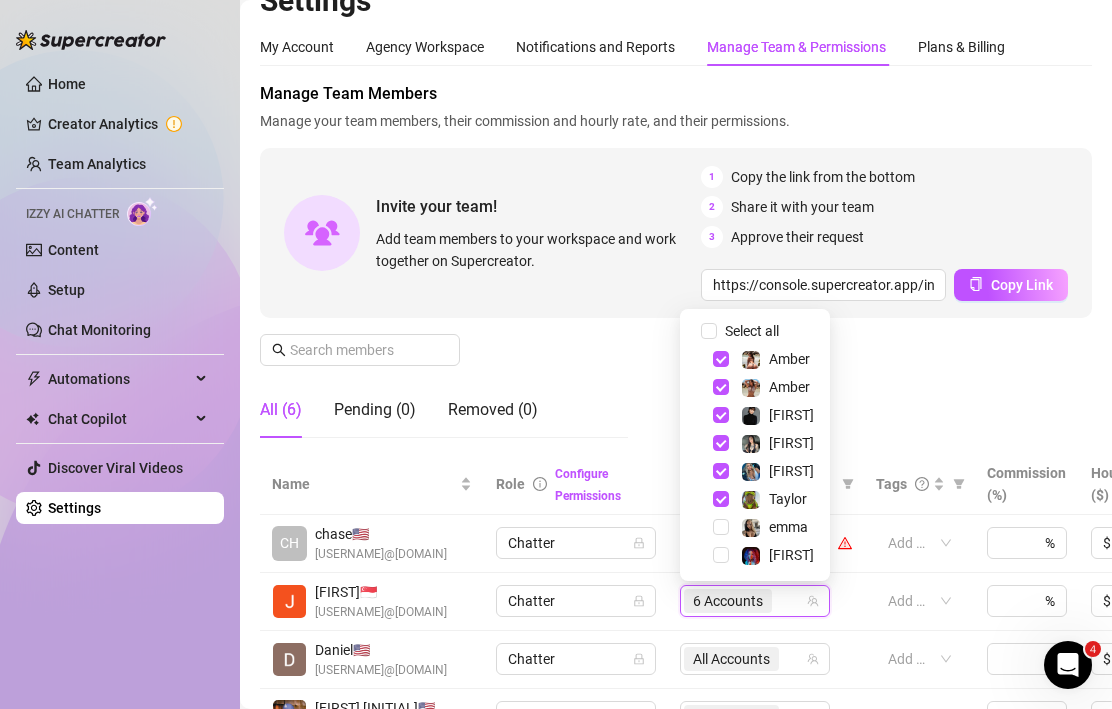 click on "Manage Team Members Manage your team members, their commission and hourly rate, and their permissions. Invite your team! Add team members to your workspace and work together on Supercreator. 1 Copy the link from the bottom 2 Share it with your team 3 Approve their request https://console.supercreator.app/invite?code=rPmJ9HxkylaiIEHucJSc355lHIQ2&workspace=pretty%20plz%20mgmt Copy Link All (6) Pending (0) Removed (0)" at bounding box center [676, 268] 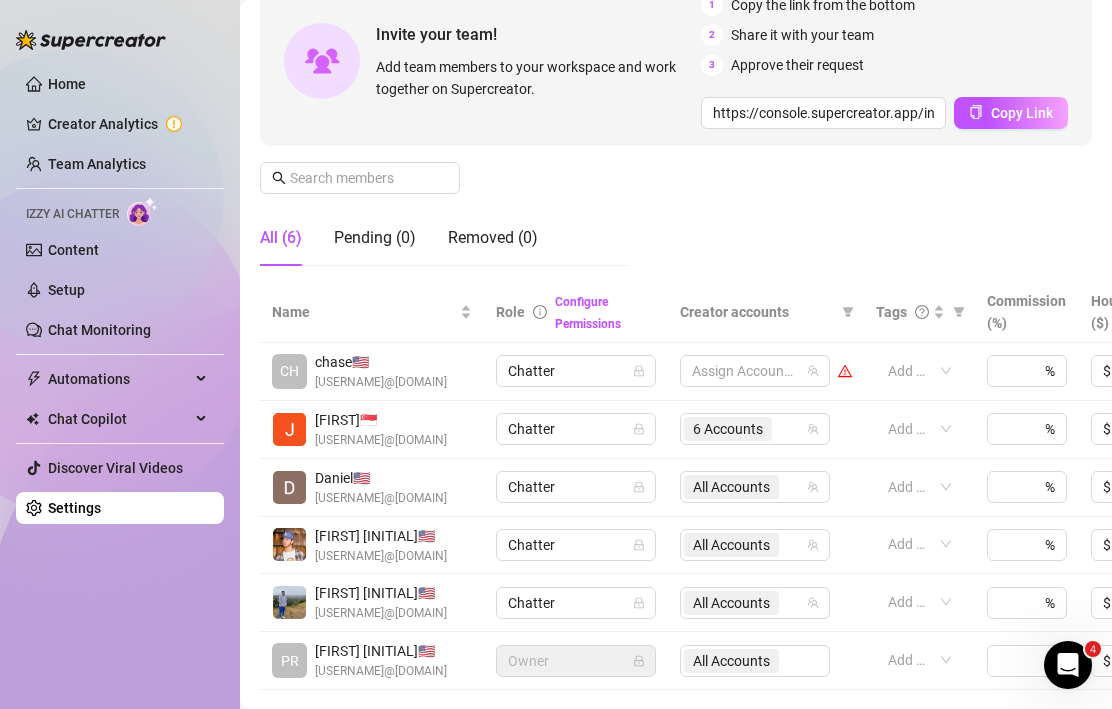 scroll, scrollTop: 235, scrollLeft: 0, axis: vertical 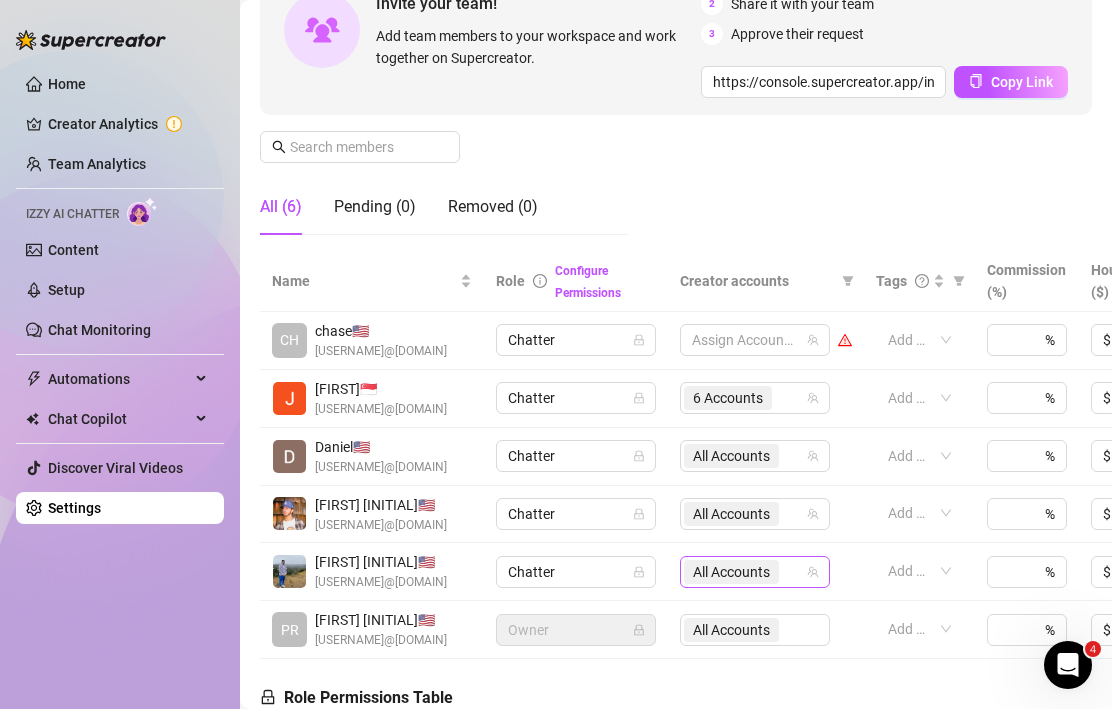 click on "All Accounts" at bounding box center [731, 572] 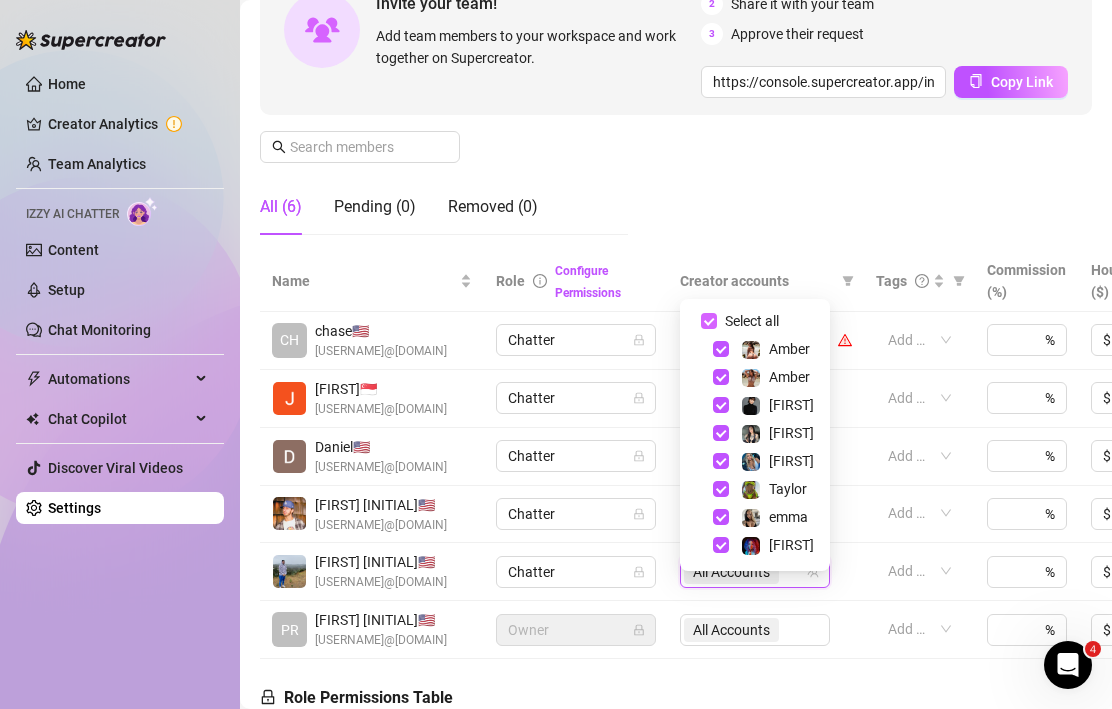 click on "Select all" at bounding box center [709, 321] 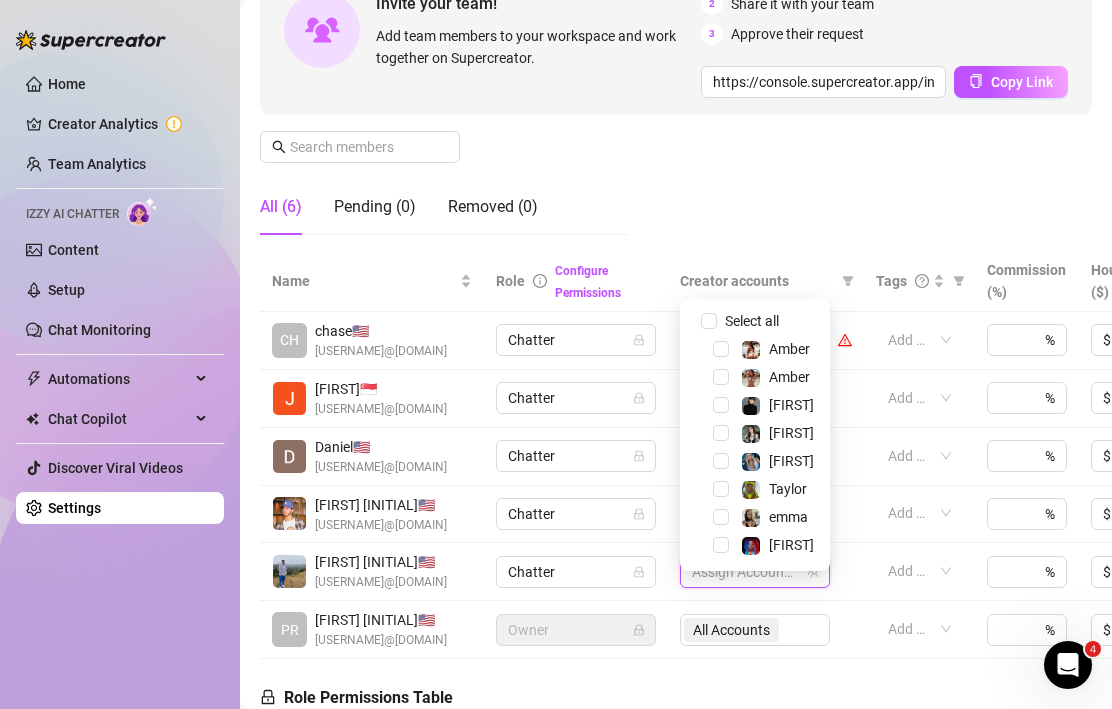 click on "Manage Team Members Manage your team members, their commission and hourly rate, and their permissions. Invite your team! Add team members to your workspace and work together on Supercreator. 1 Copy the link from the bottom 2 Share it with your team 3 Approve their request https://console.supercreator.app/invite?code=rPmJ9HxkylaiIEHucJSc355lHIQ2&workspace=pretty%20plz%20mgmt Copy Link All (6) Pending (0) Removed (0)" at bounding box center (676, 65) 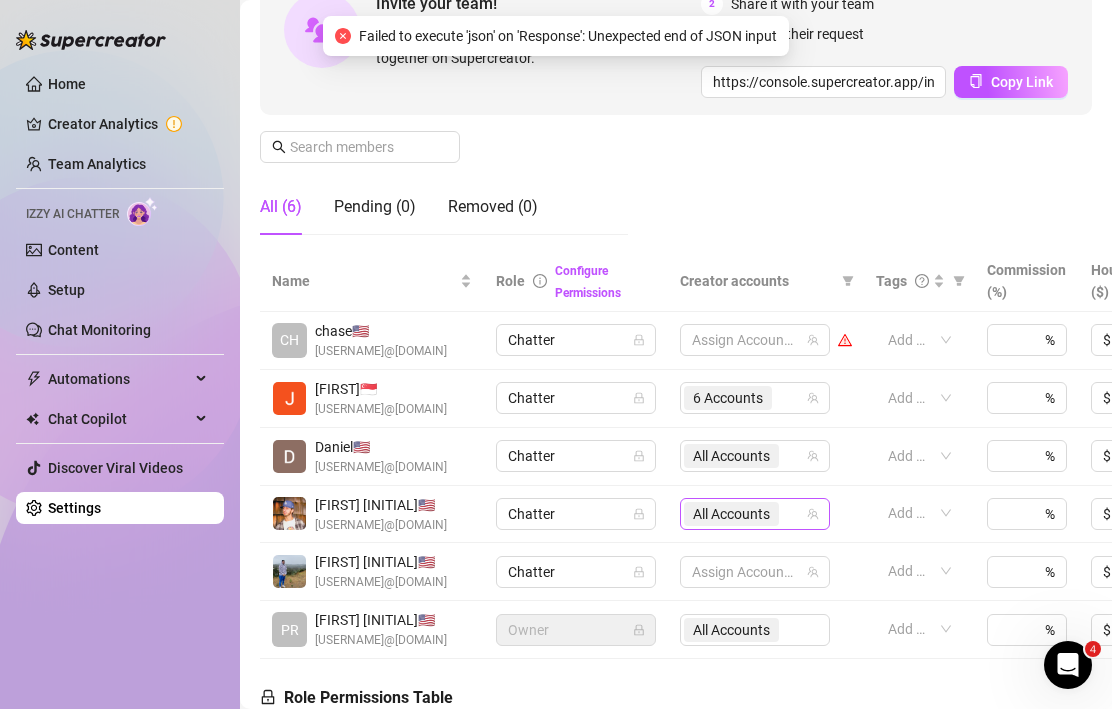click on "All Accounts" at bounding box center (731, 514) 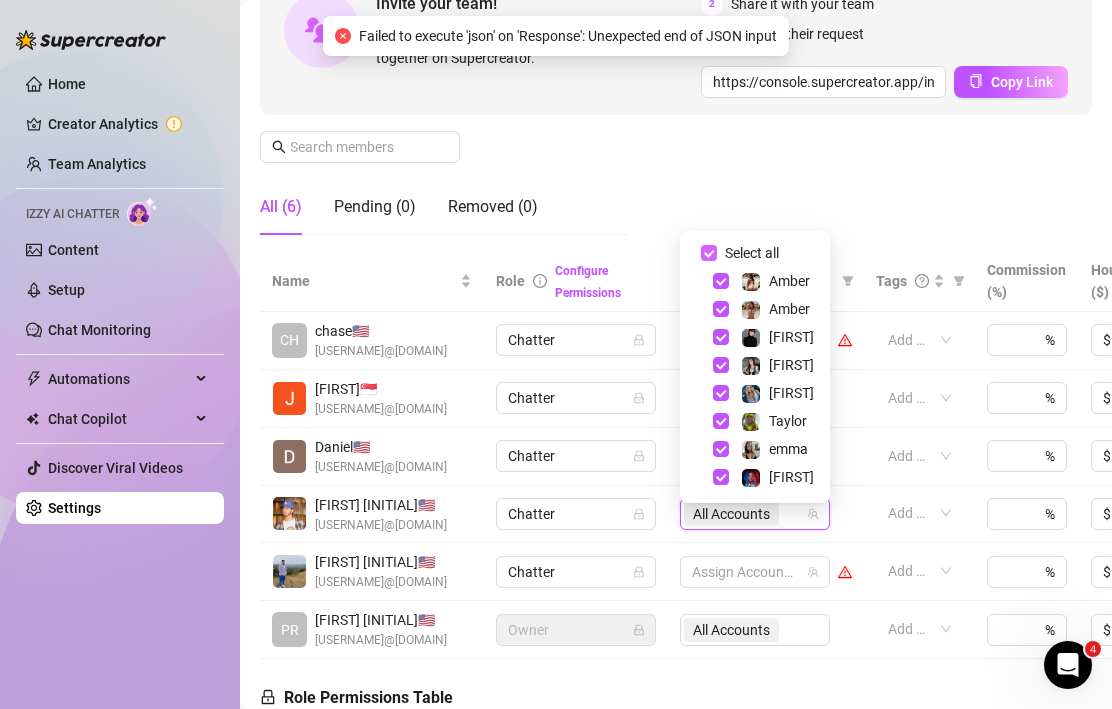 click on "Select all" at bounding box center (709, 253) 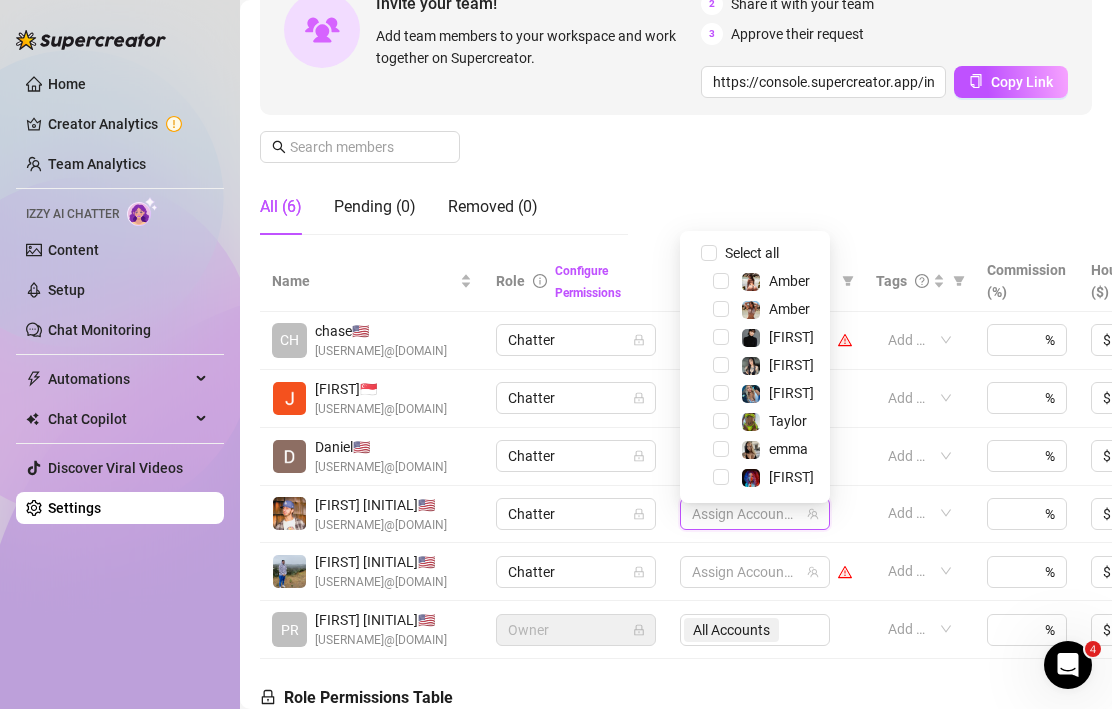 click on "Manage Team Members Manage your team members, their commission and hourly rate, and their permissions. Invite your team! Add team members to your workspace and work together on Supercreator. 1 Copy the link from the bottom 2 Share it with your team 3 Approve their request https://console.supercreator.app/invite?code=rPmJ9HxkylaiIEHucJSc355lHIQ2&workspace=pretty%20plz%20mgmt Copy Link All (6) Pending (0) Removed (0)" at bounding box center [676, 65] 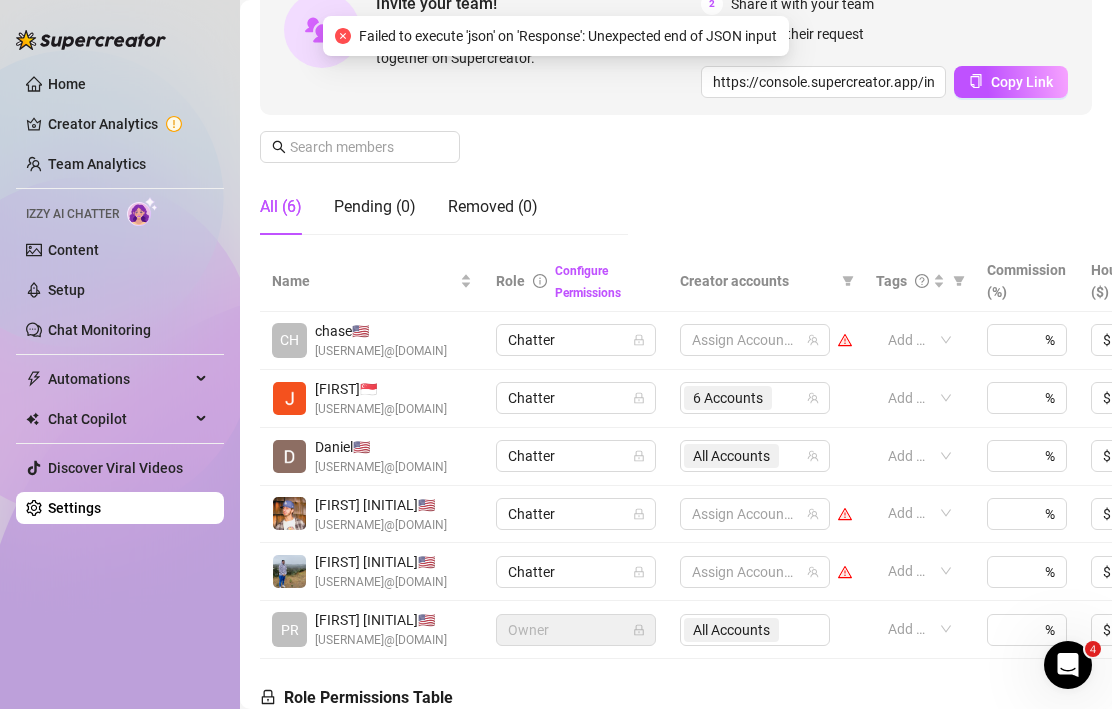 scroll, scrollTop: 186, scrollLeft: 0, axis: vertical 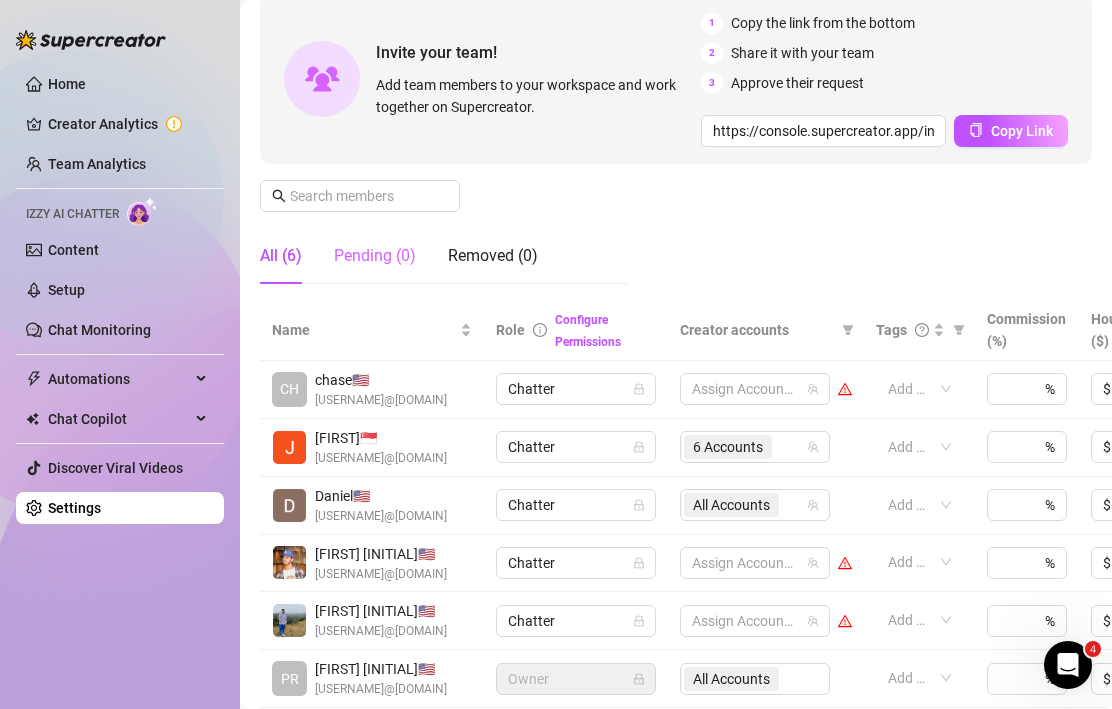 click on "Pending (0)" at bounding box center [375, 256] 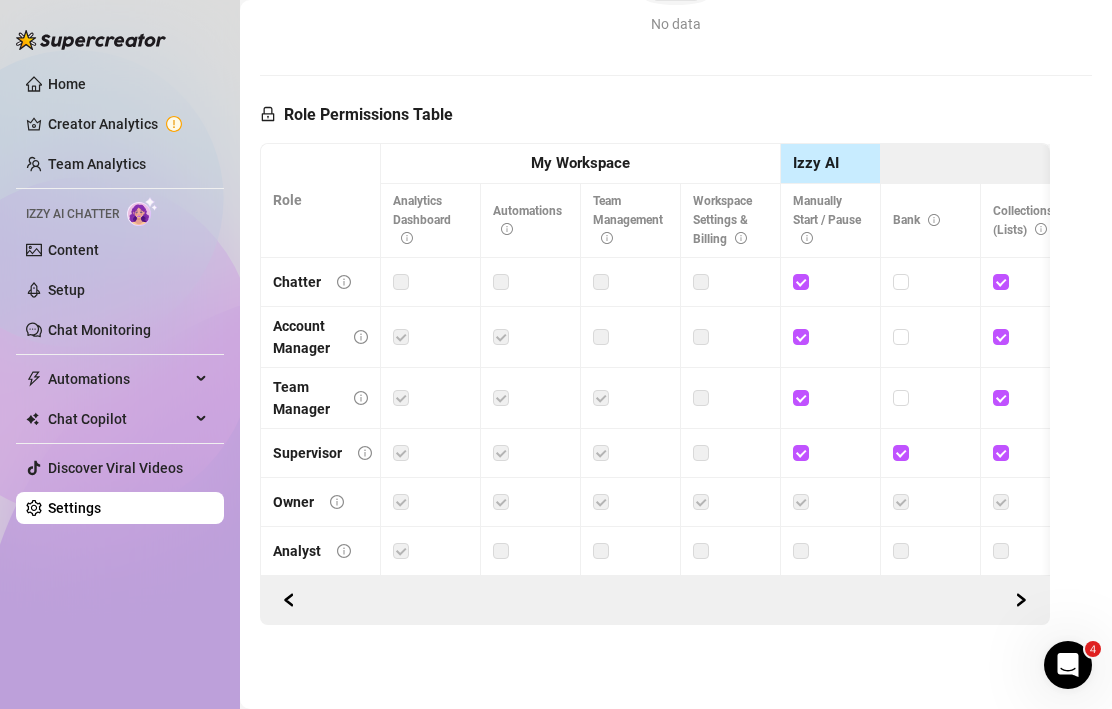 scroll, scrollTop: 0, scrollLeft: 0, axis: both 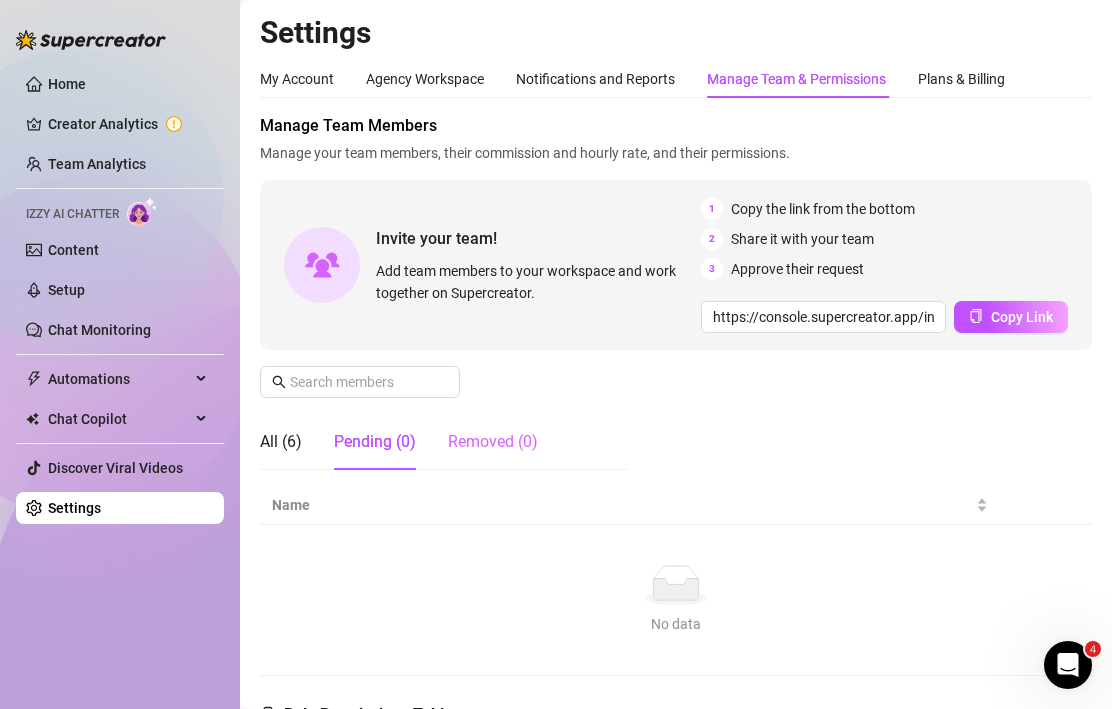 click on "Removed (0)" at bounding box center (493, 442) 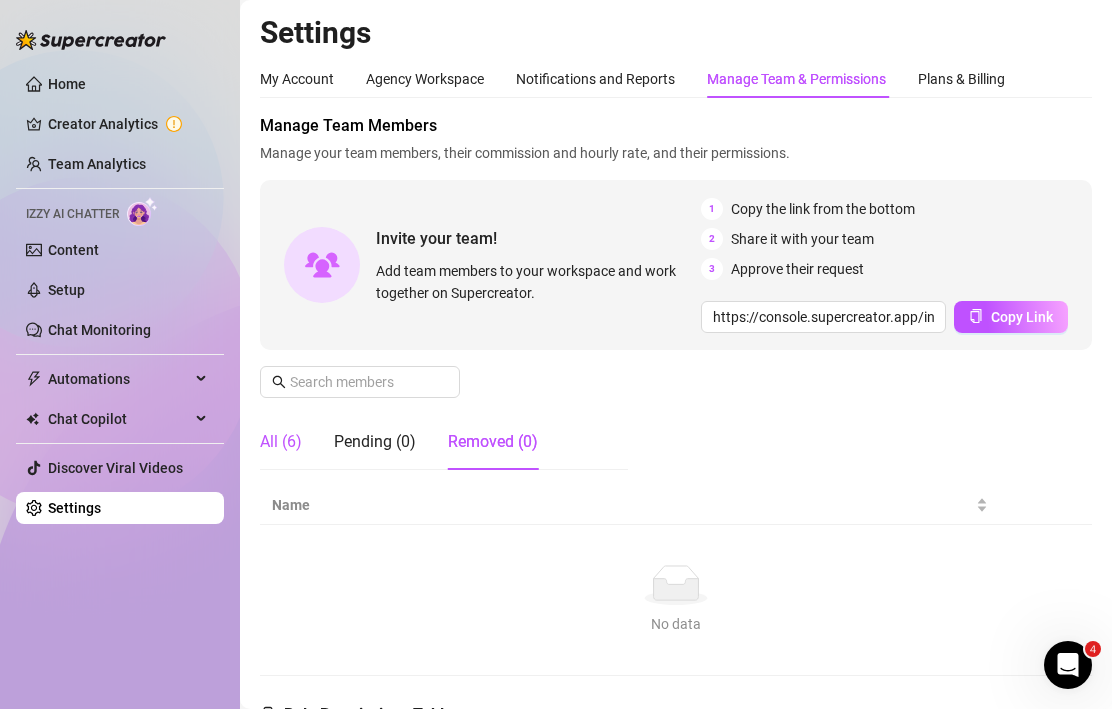 click on "All (6)" at bounding box center [281, 442] 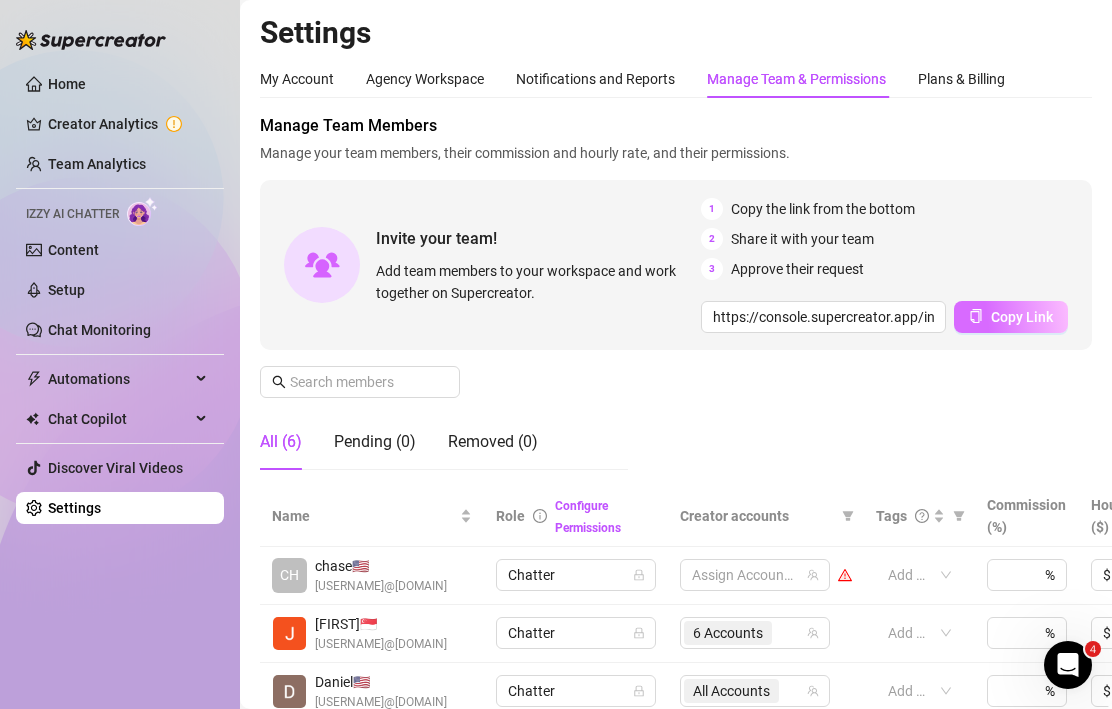 click on "Copy Link" at bounding box center (1011, 317) 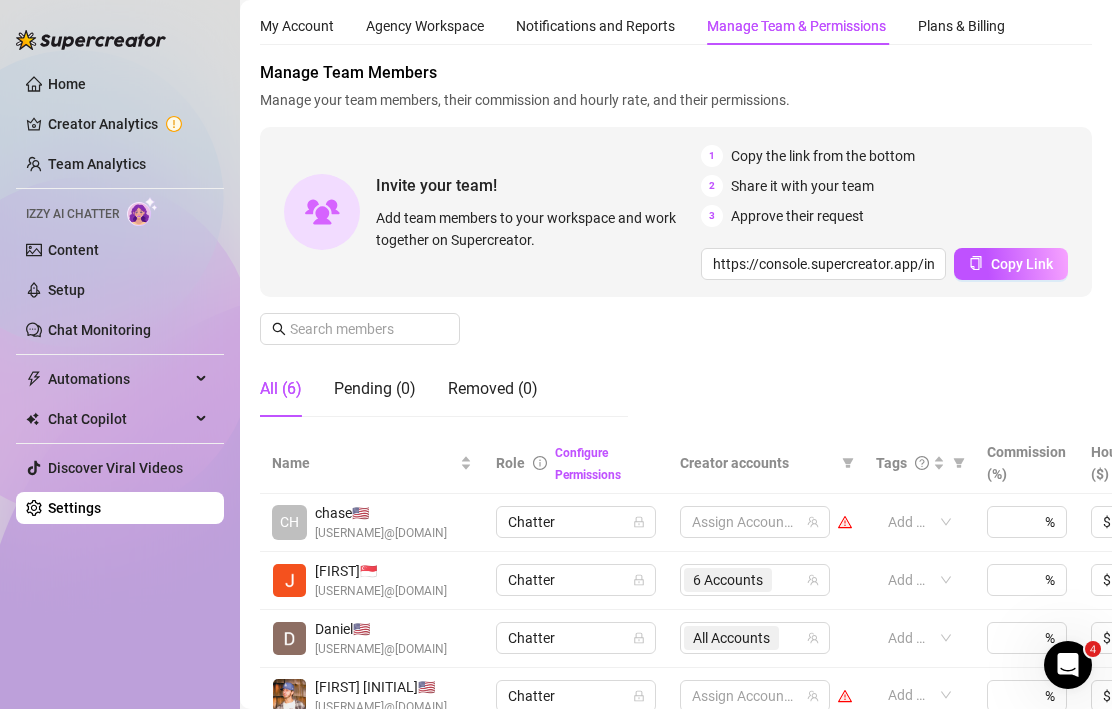 scroll, scrollTop: 713, scrollLeft: 0, axis: vertical 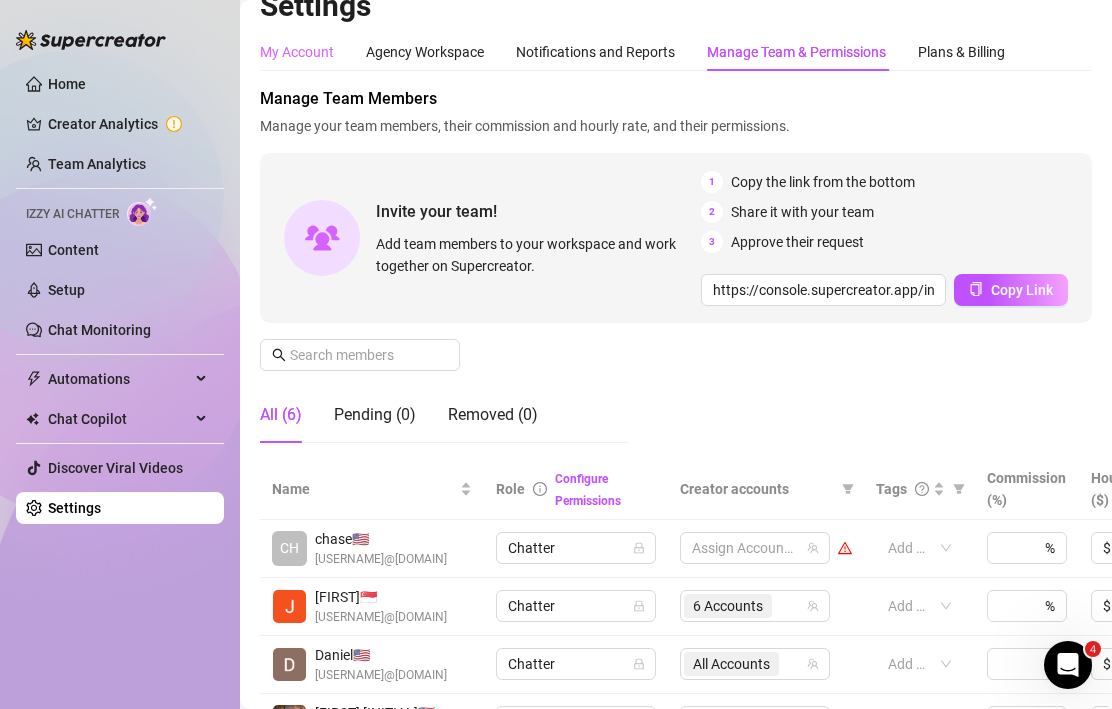 click on "My Account" at bounding box center [297, 52] 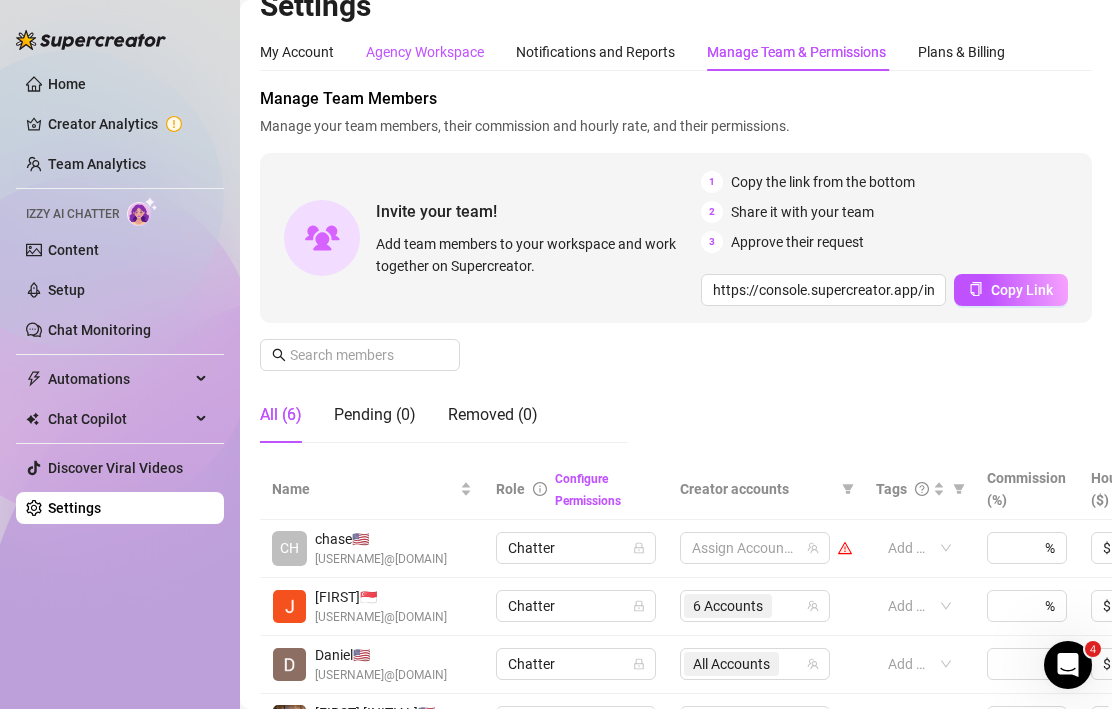 click on "Agency Workspace" at bounding box center (425, 52) 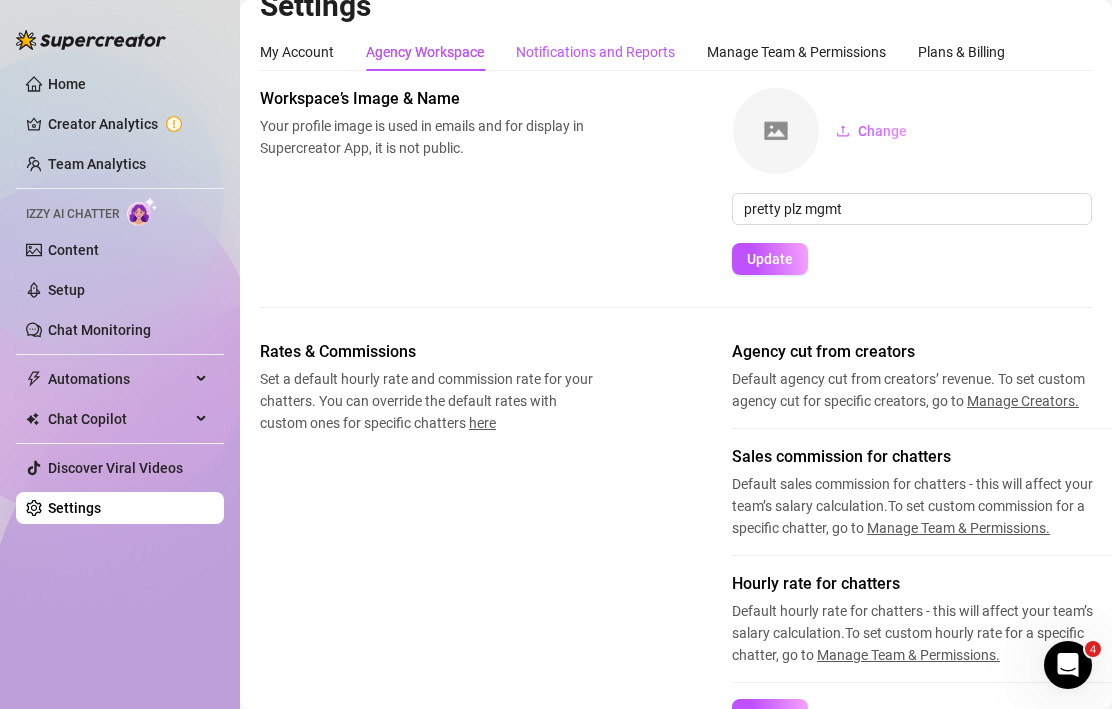 click on "Notifications and Reports" at bounding box center [595, 52] 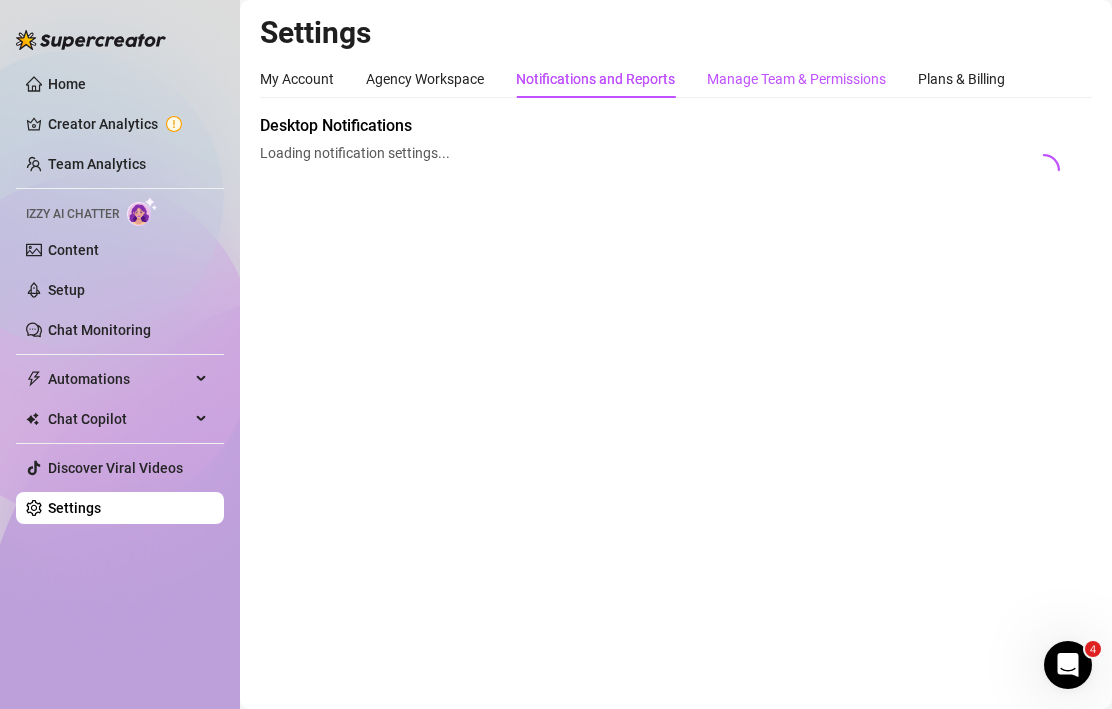 click on "Manage Team & Permissions" at bounding box center (796, 79) 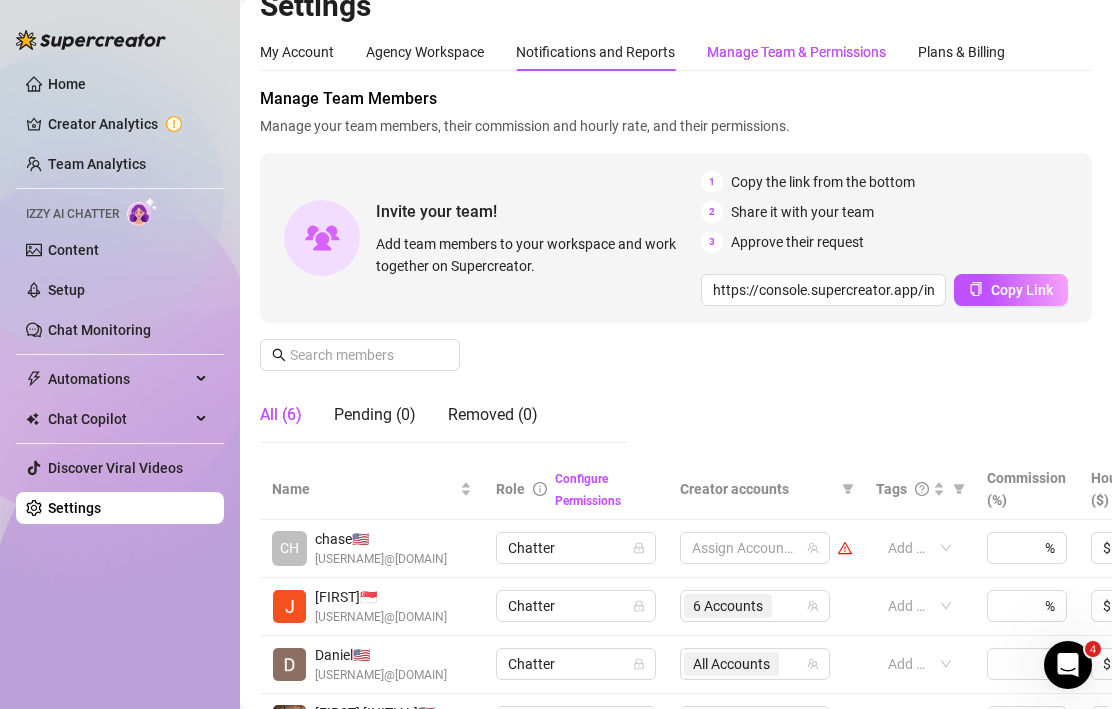 scroll, scrollTop: 0, scrollLeft: 0, axis: both 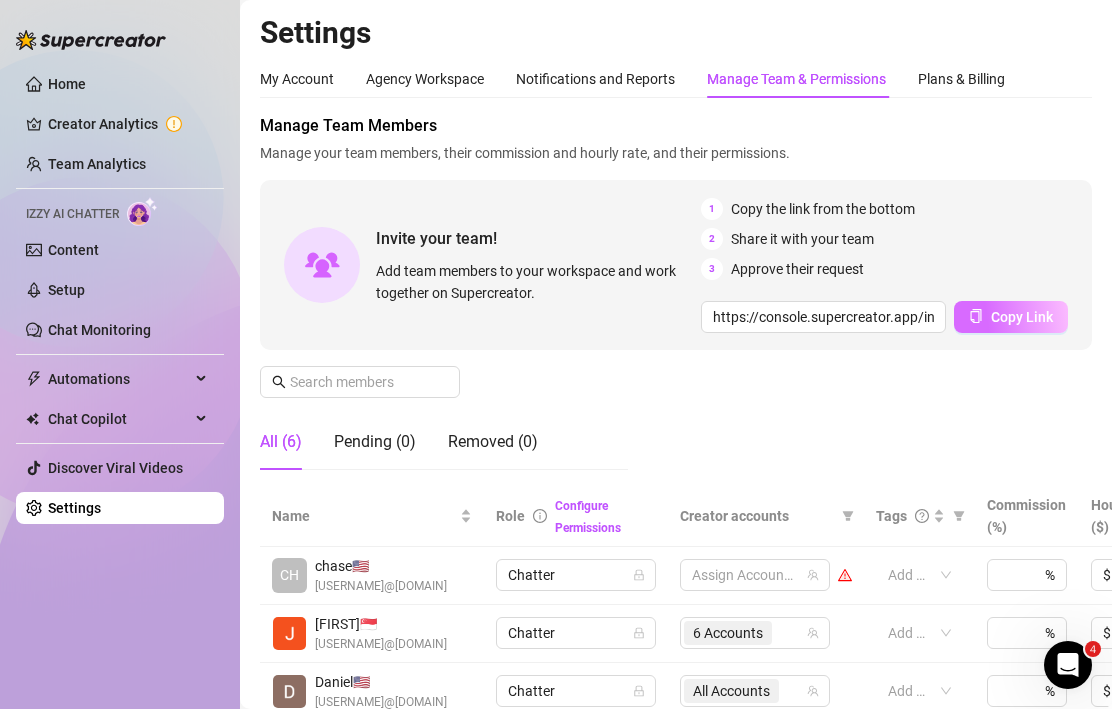 click on "Copy Link" at bounding box center (1022, 317) 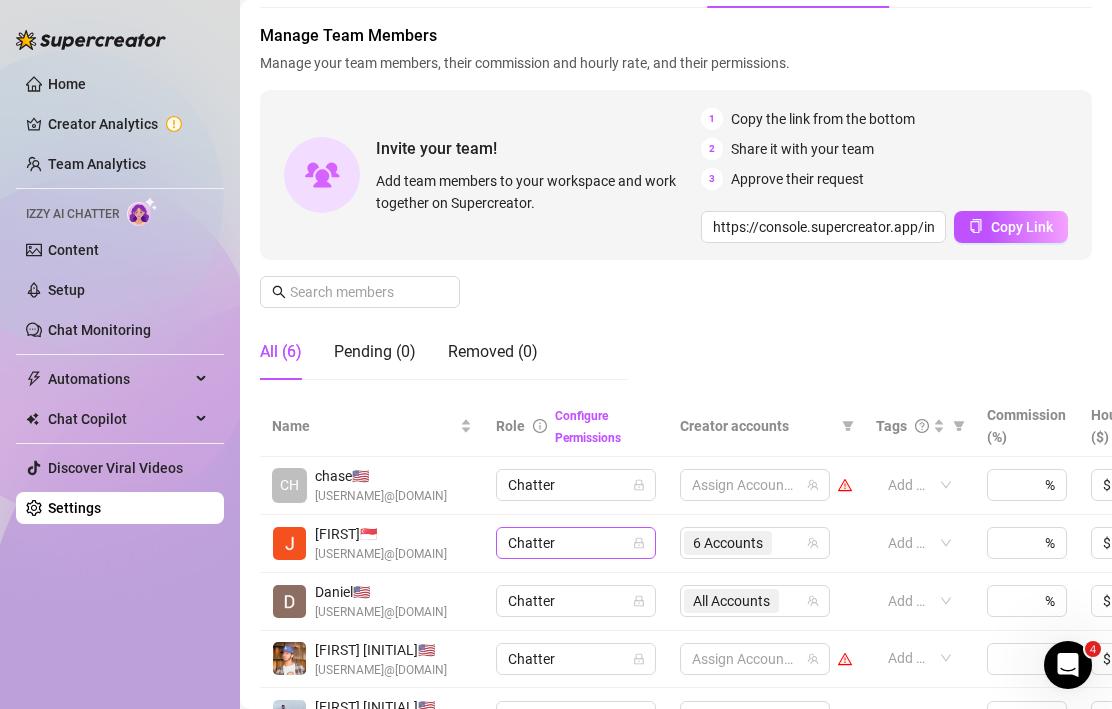 scroll, scrollTop: 91, scrollLeft: 0, axis: vertical 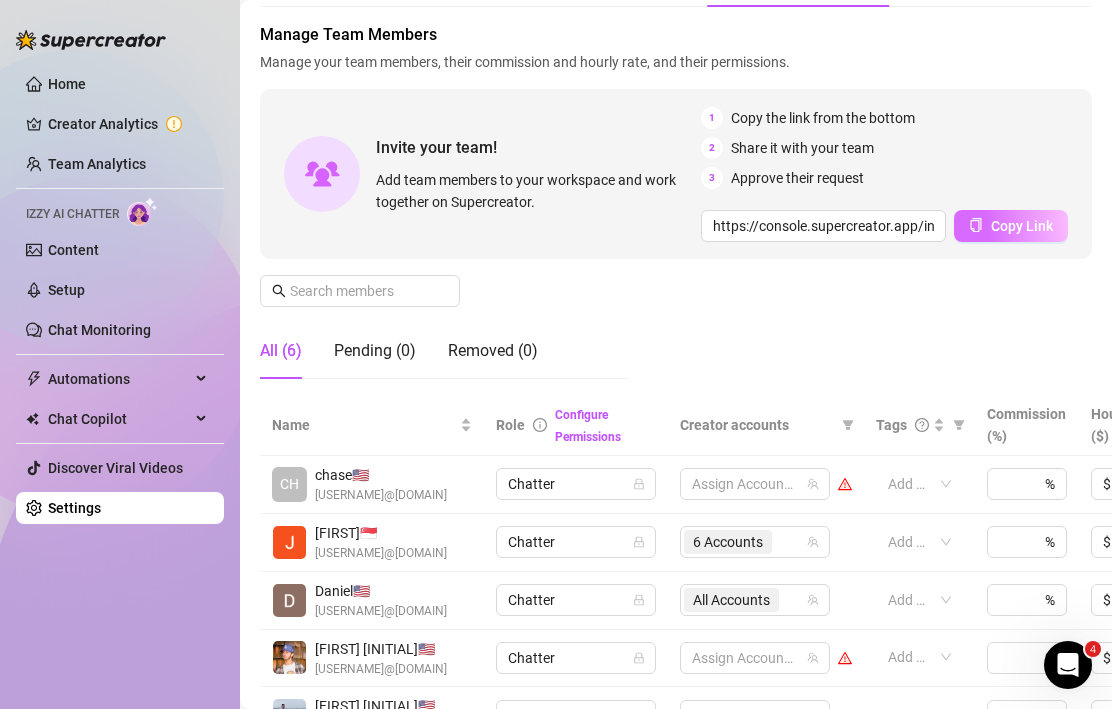 click on "Copy Link" at bounding box center (1022, 226) 